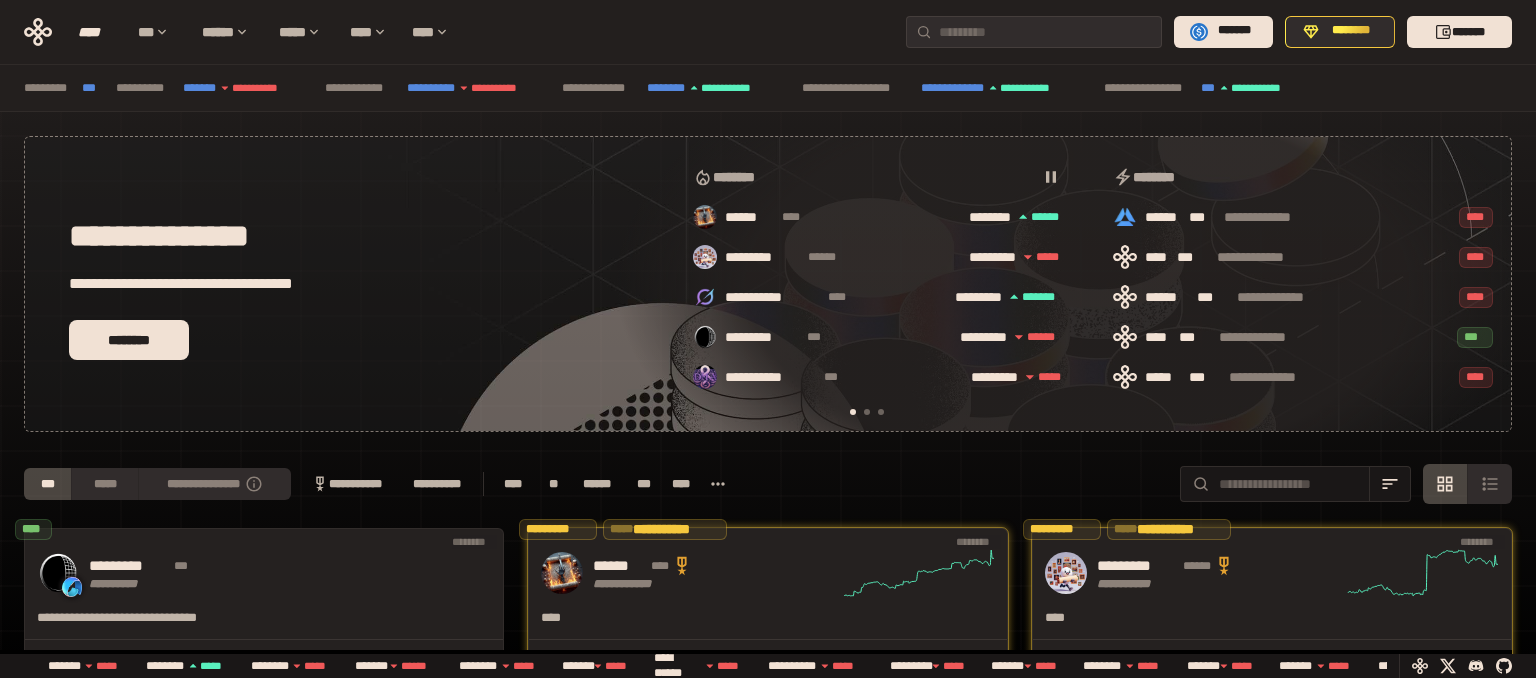 scroll, scrollTop: 0, scrollLeft: 0, axis: both 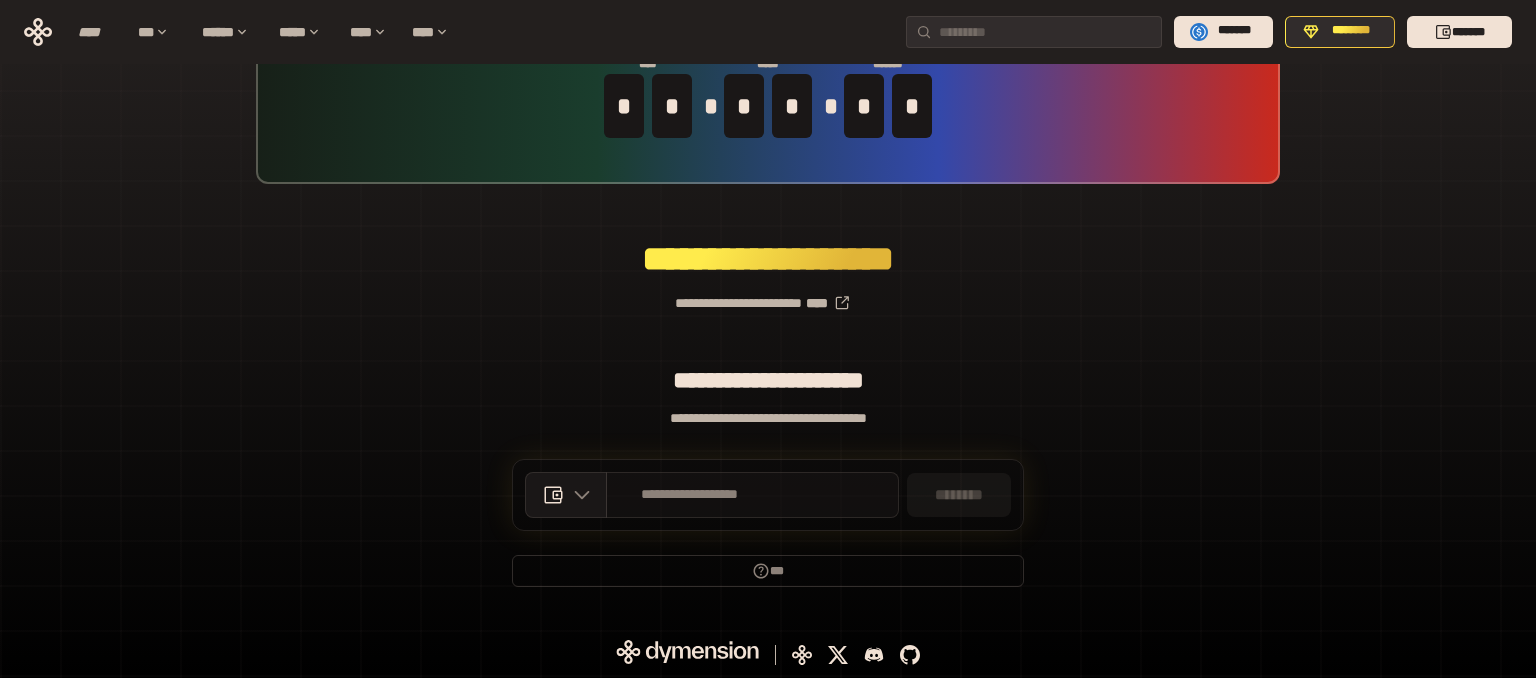click on "**********" at bounding box center [752, 495] 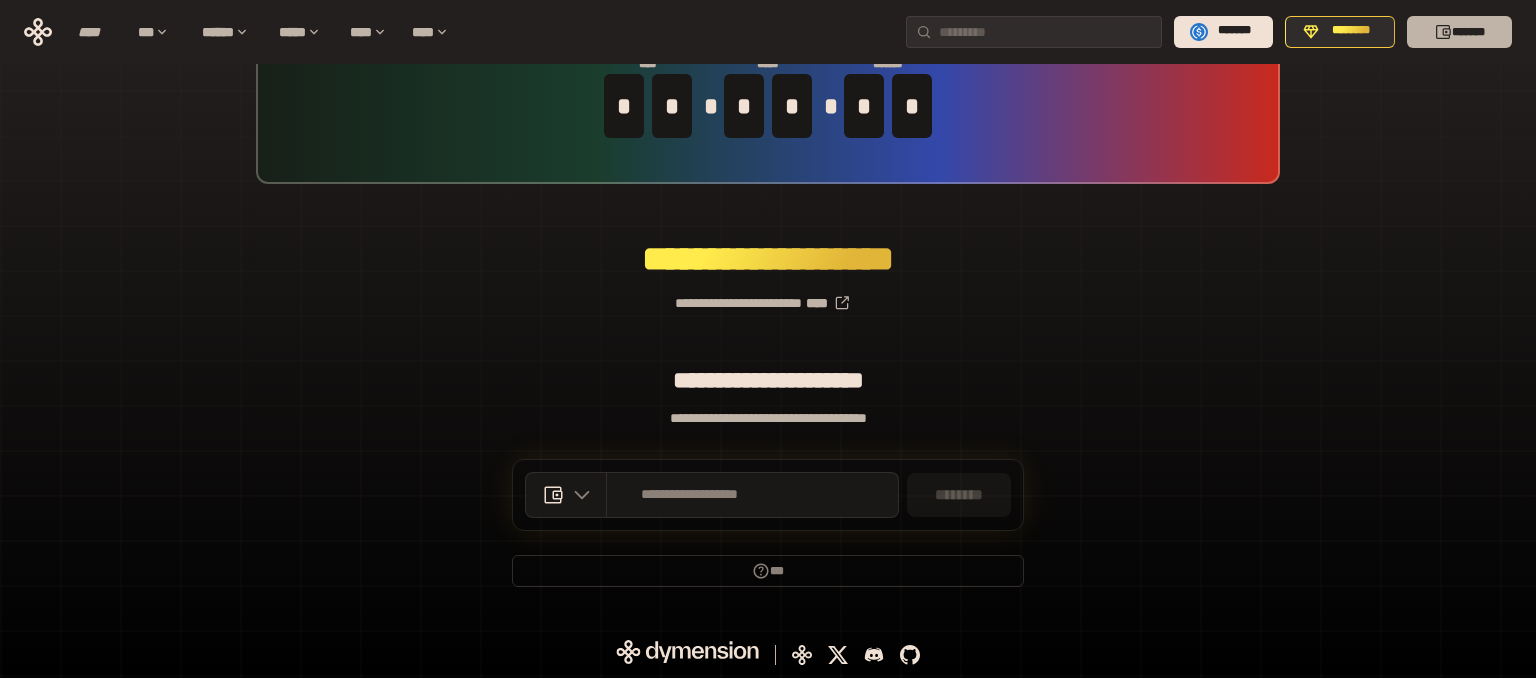 click on "*******" at bounding box center (1459, 32) 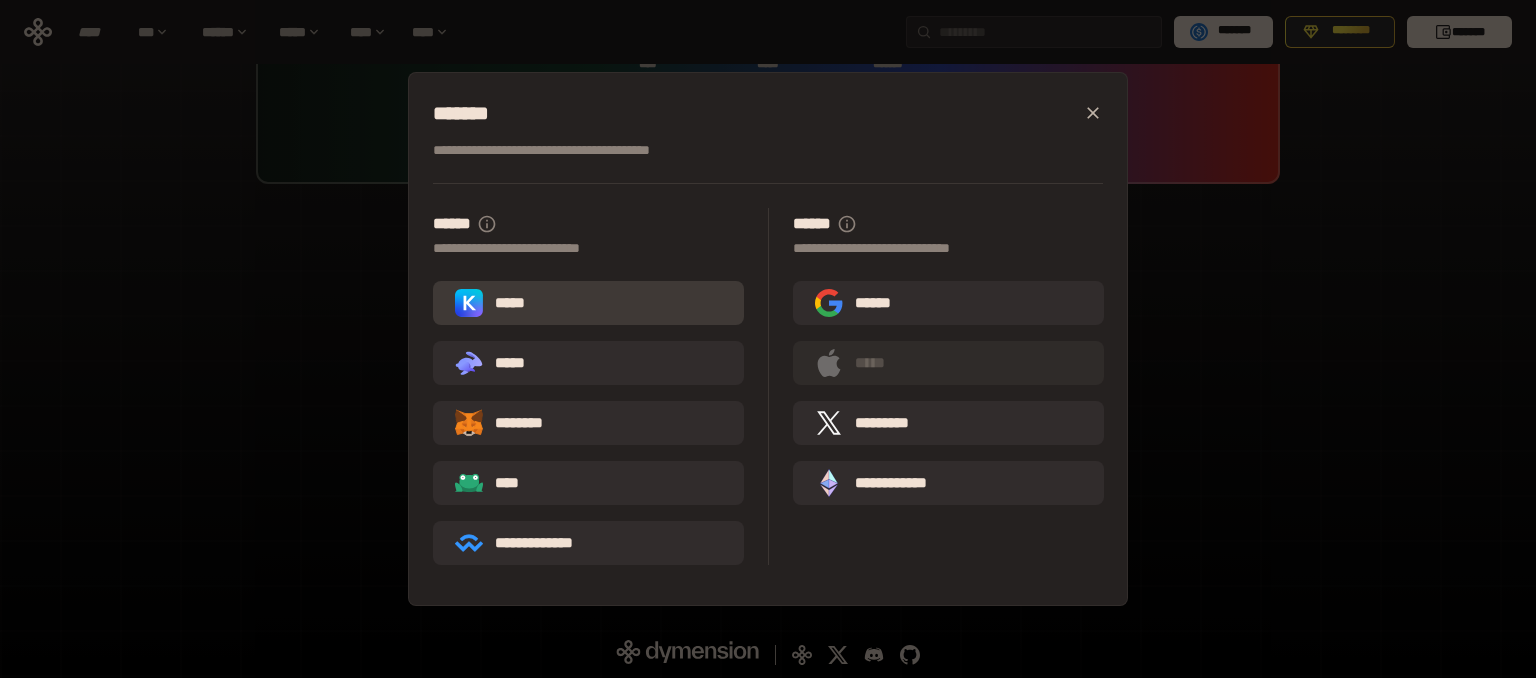 click on "*****" at bounding box center [588, 303] 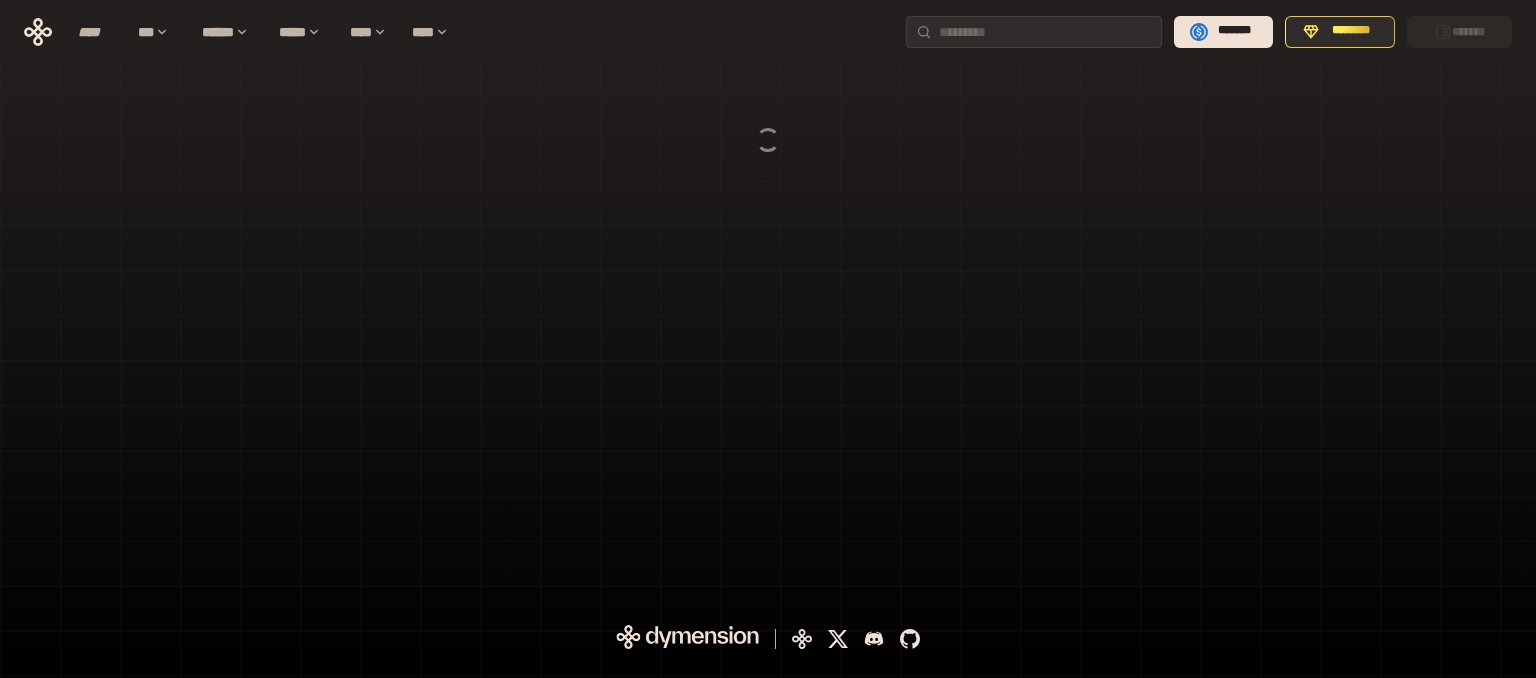 scroll, scrollTop: 104, scrollLeft: 0, axis: vertical 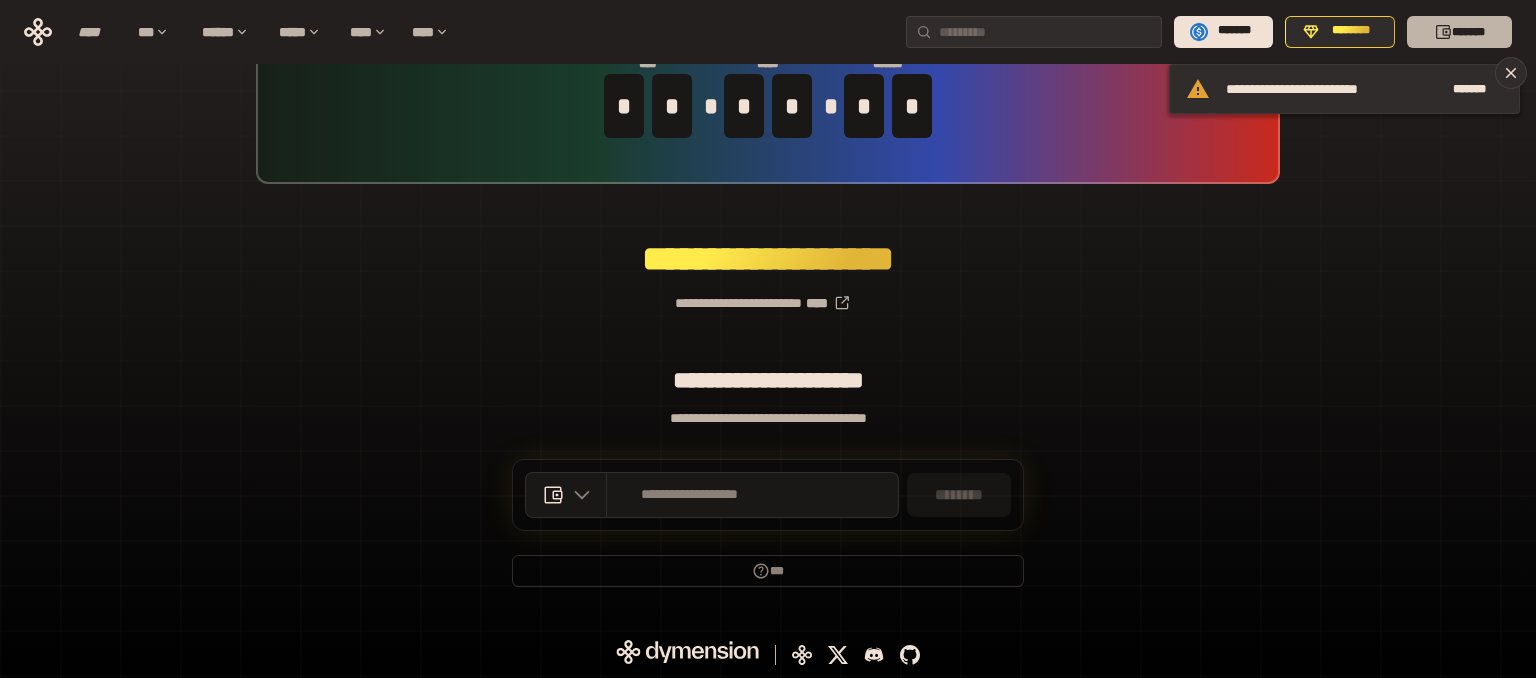 click on "*******" at bounding box center (1459, 32) 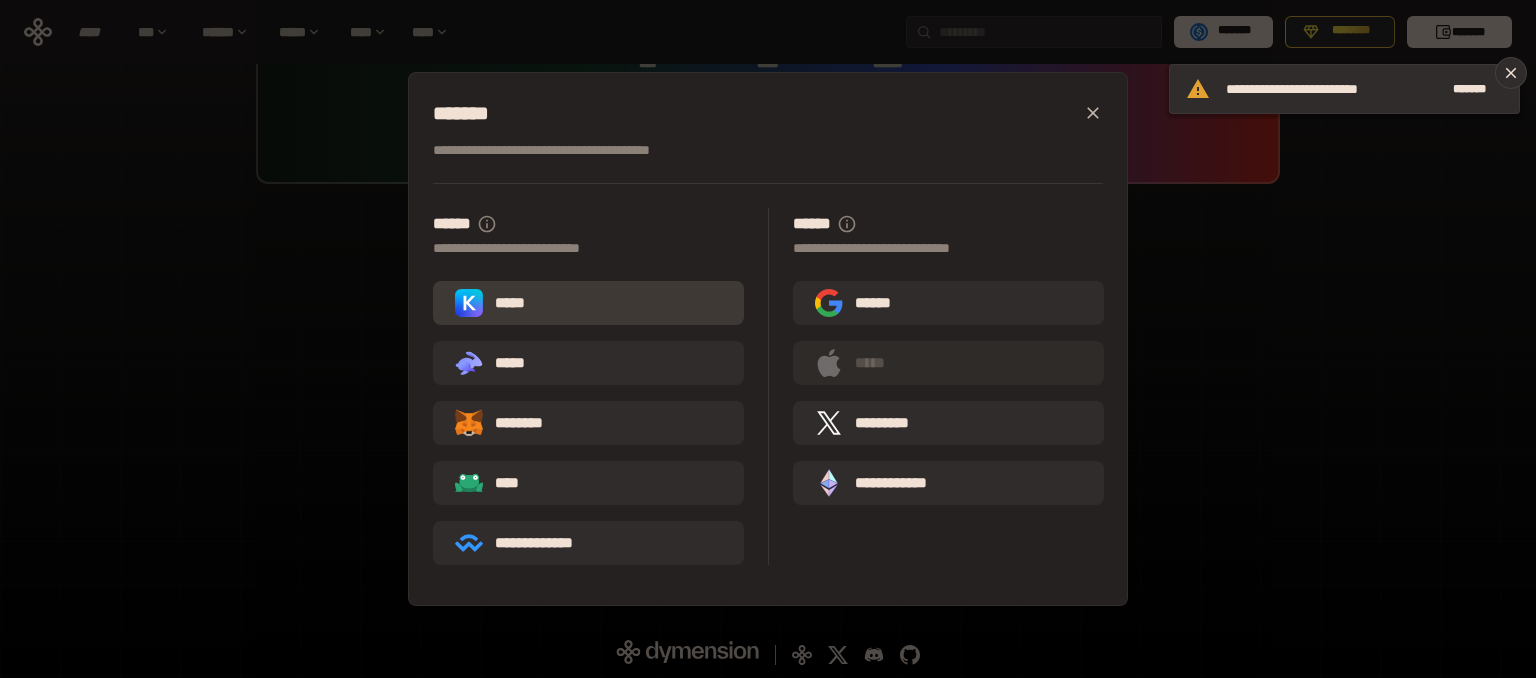 click on "*****" at bounding box center (494, 303) 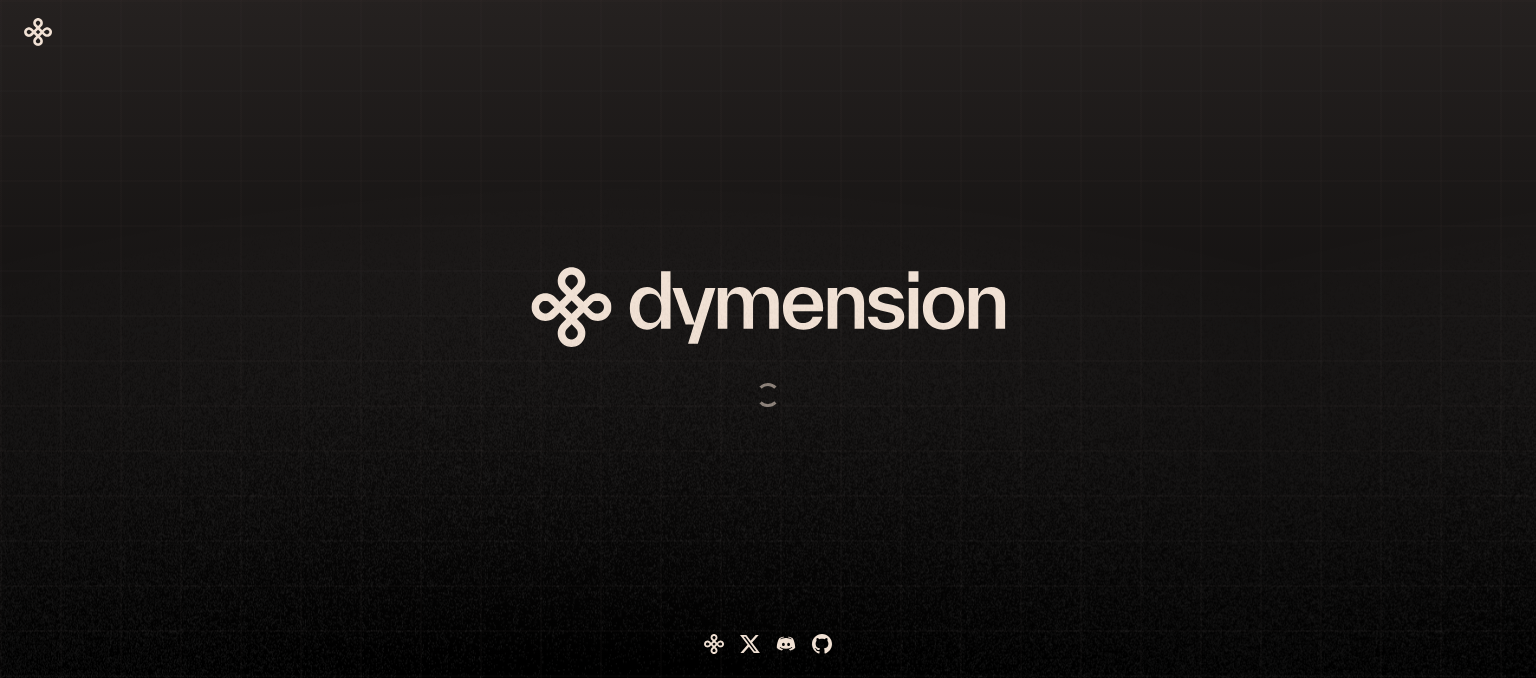 scroll, scrollTop: 0, scrollLeft: 0, axis: both 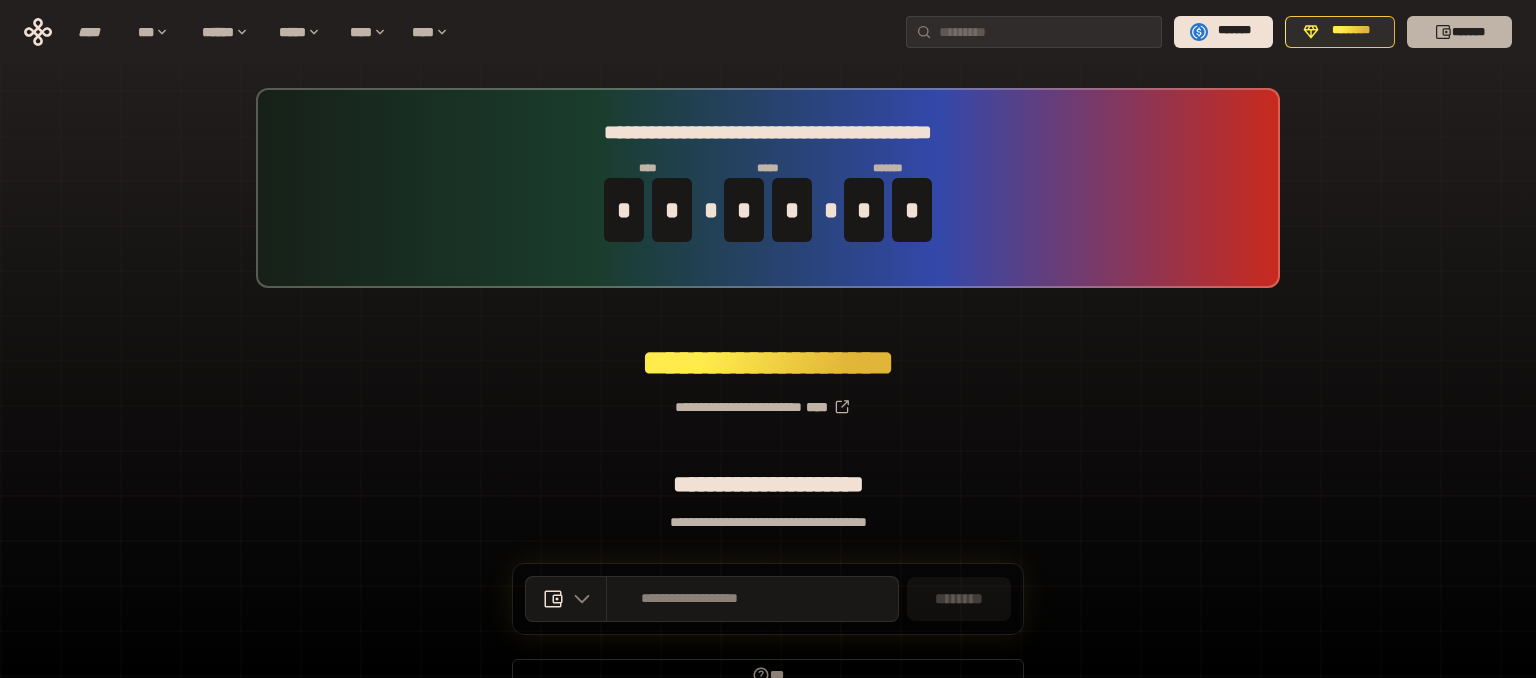 click 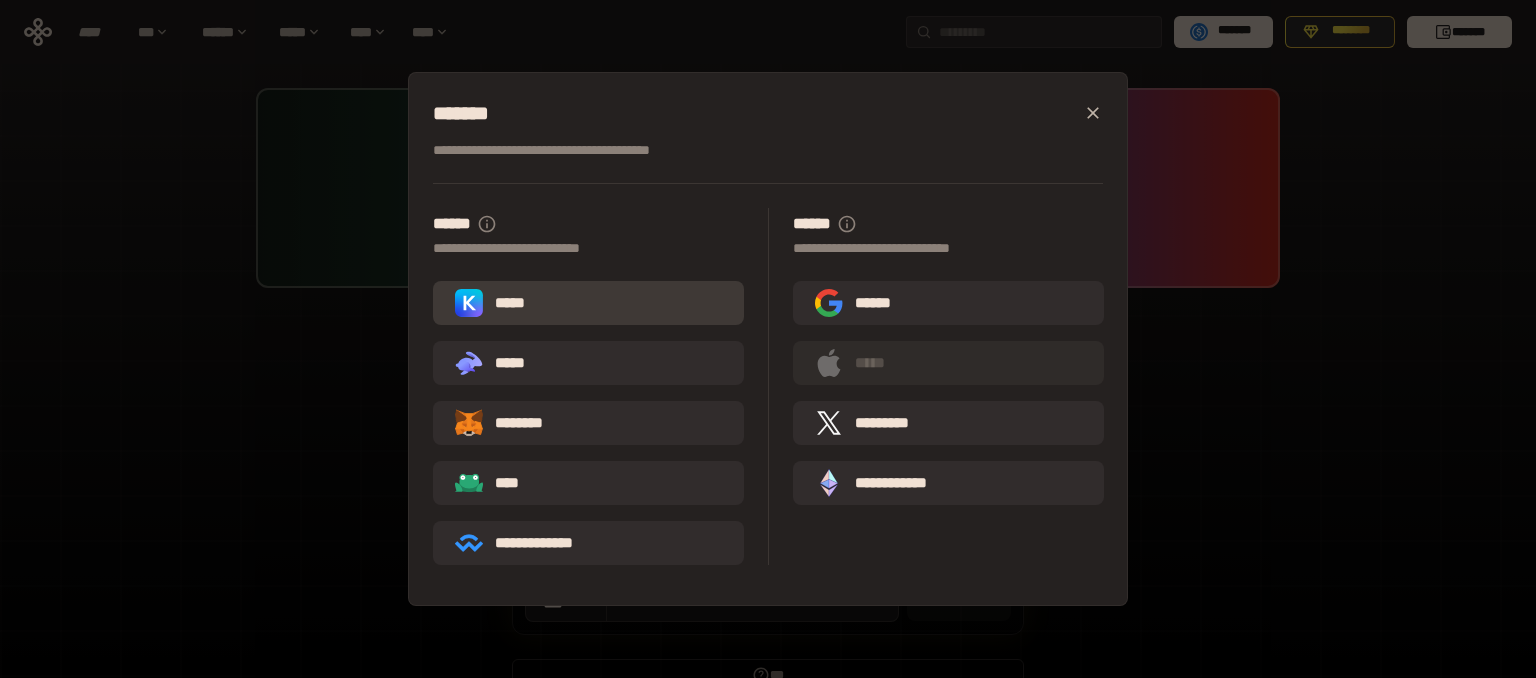 click on "*****" at bounding box center (588, 303) 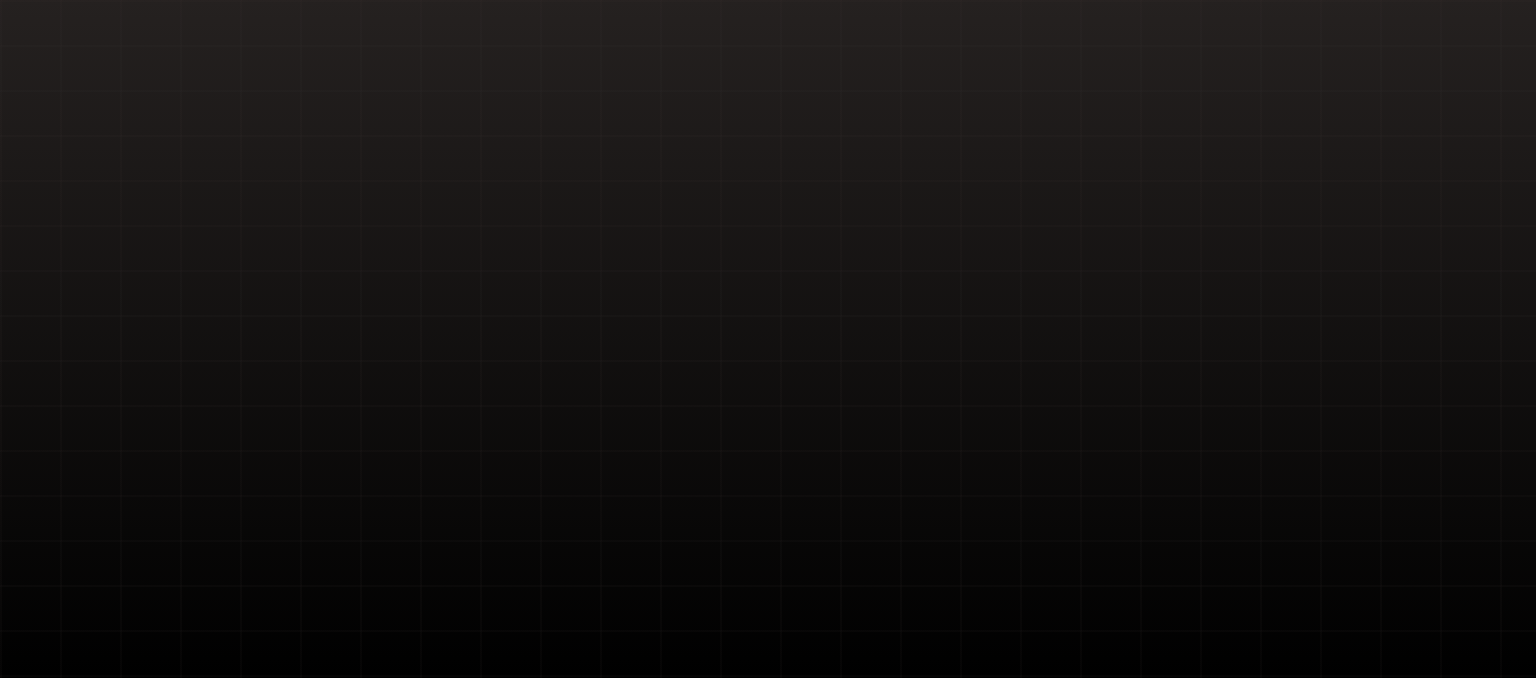 scroll, scrollTop: 0, scrollLeft: 0, axis: both 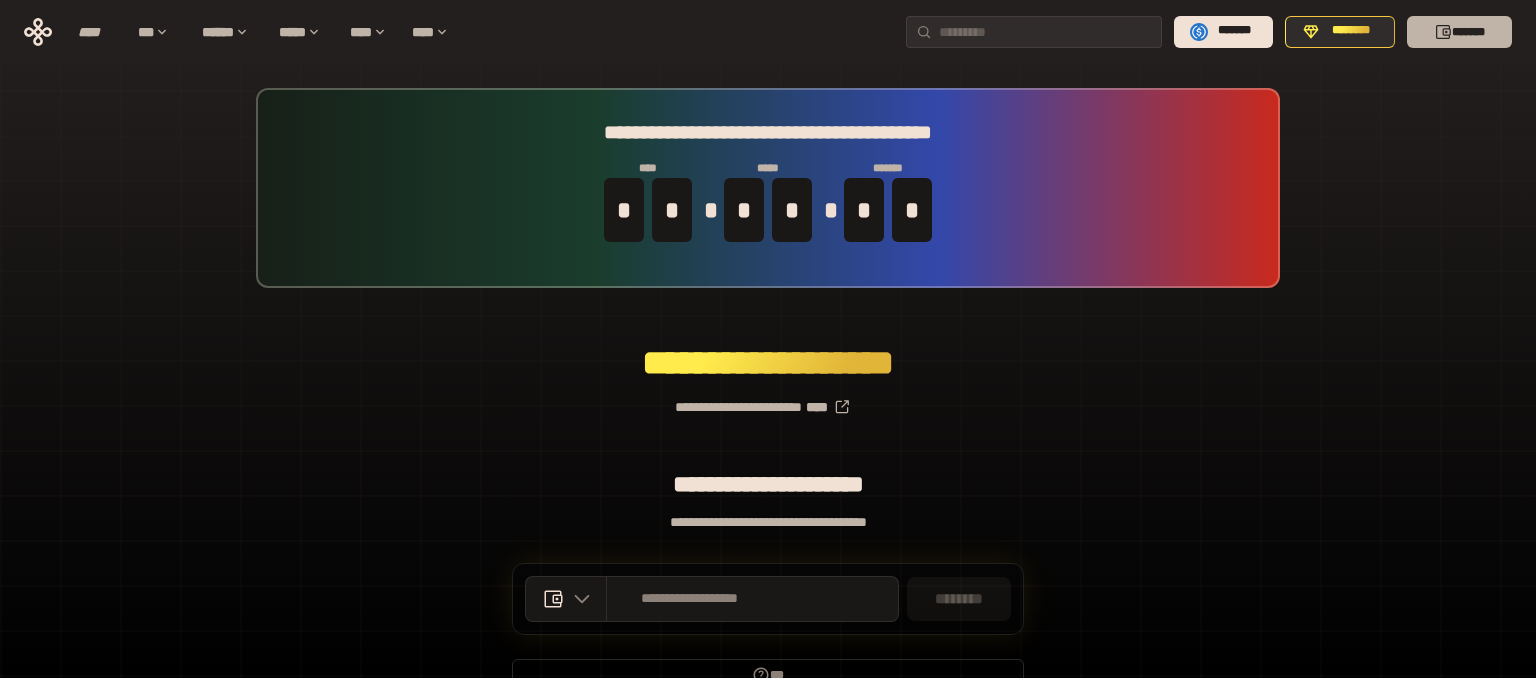 click on "*******" at bounding box center (1459, 32) 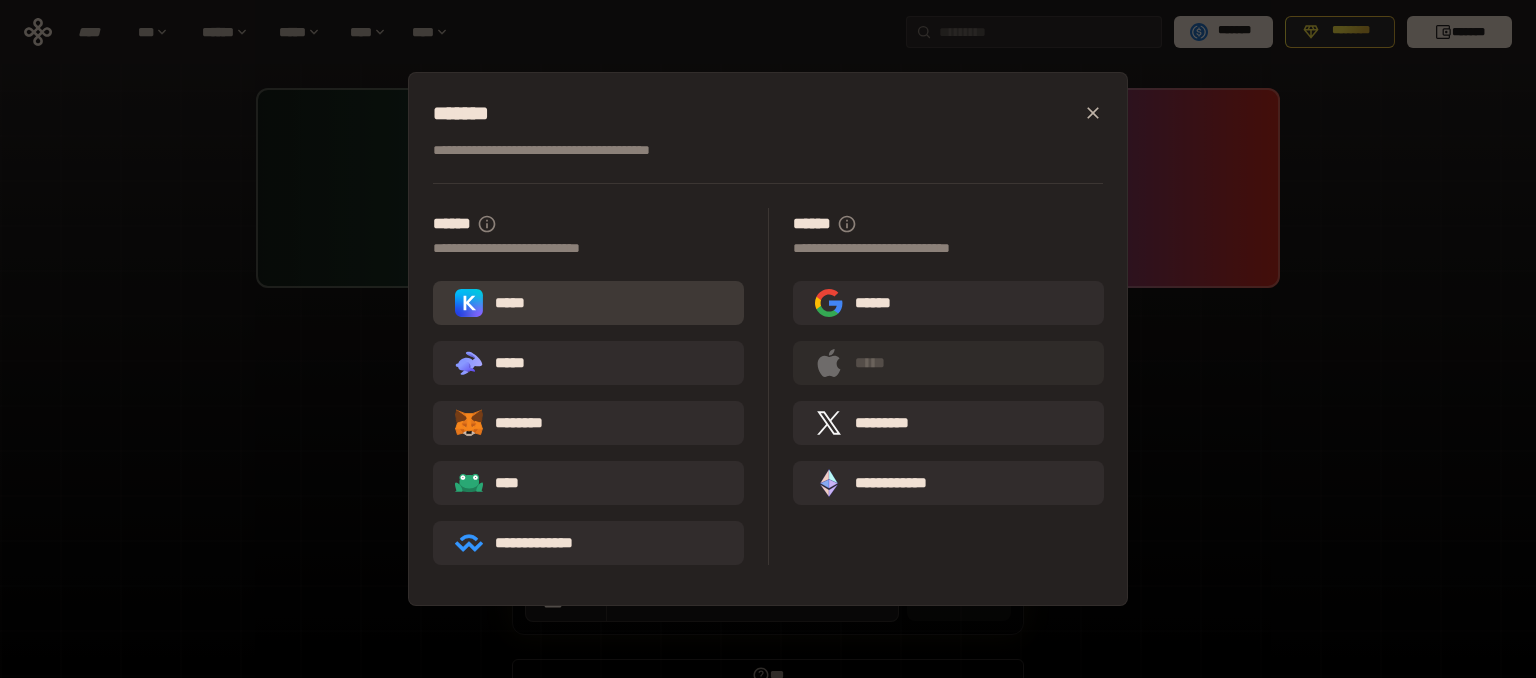 click on "*****" at bounding box center [588, 303] 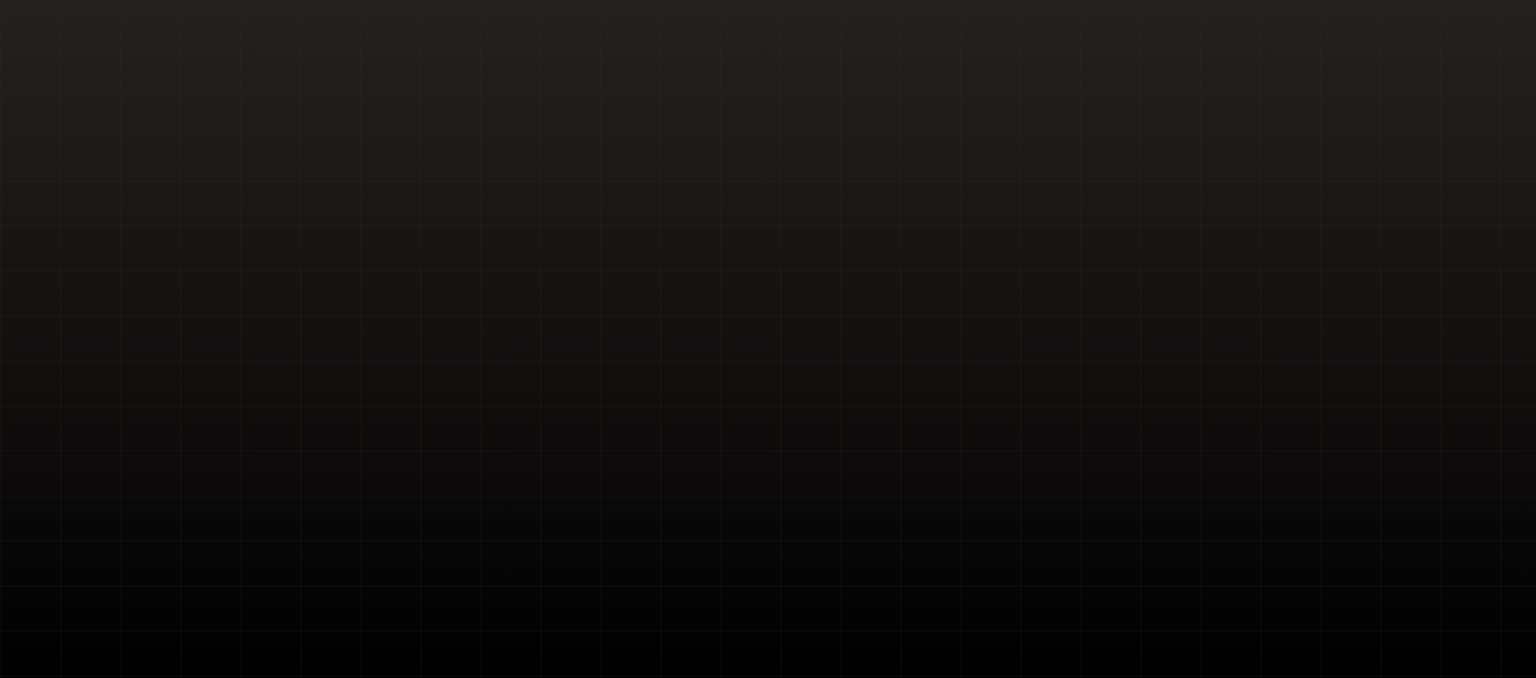 scroll, scrollTop: 0, scrollLeft: 0, axis: both 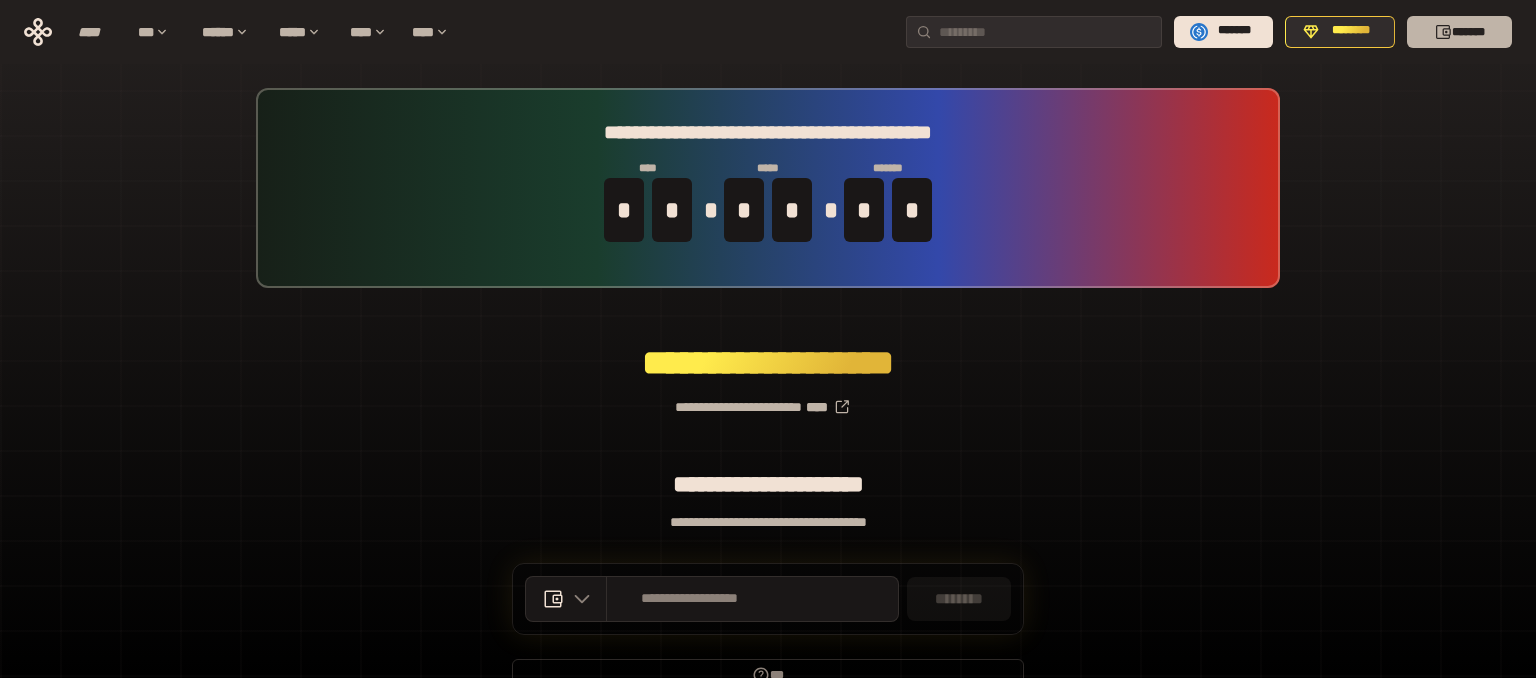 click on "*******" at bounding box center [1459, 32] 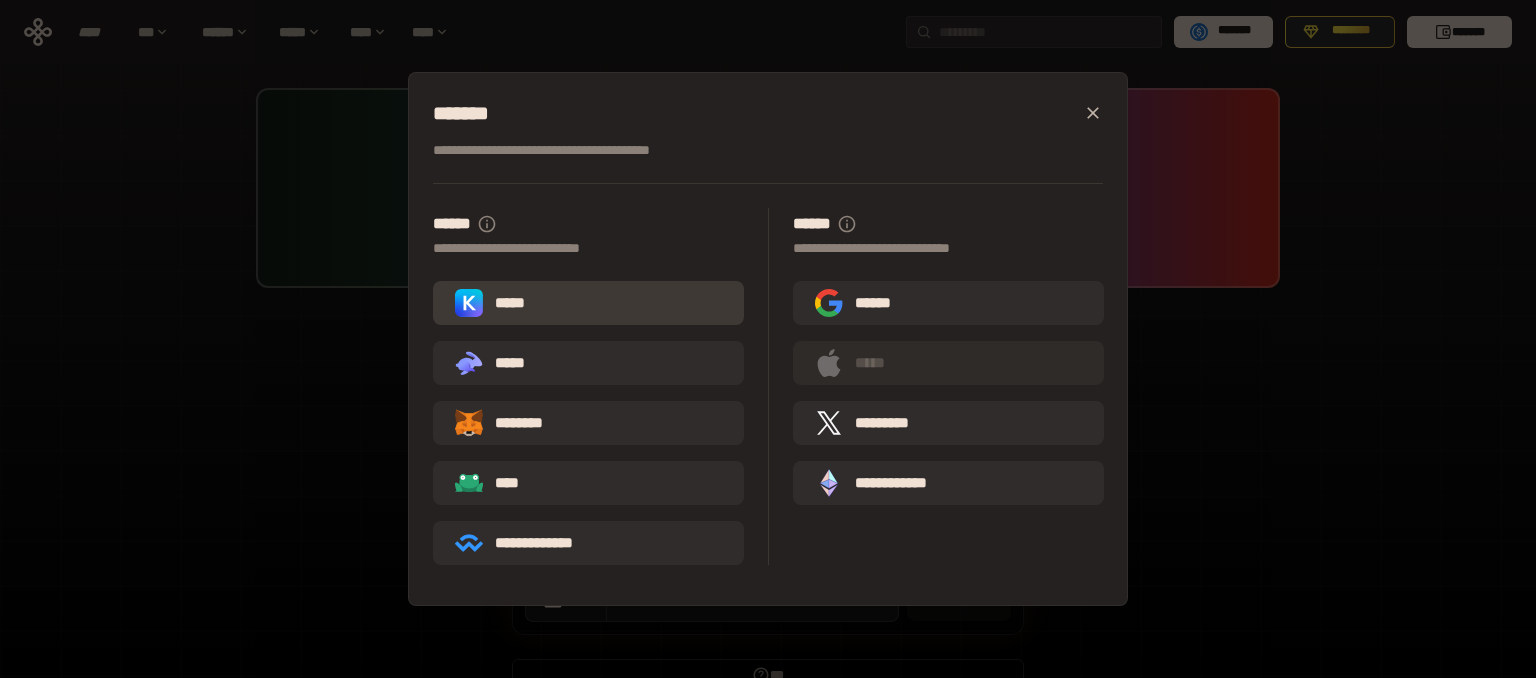 click on "*****" at bounding box center [588, 303] 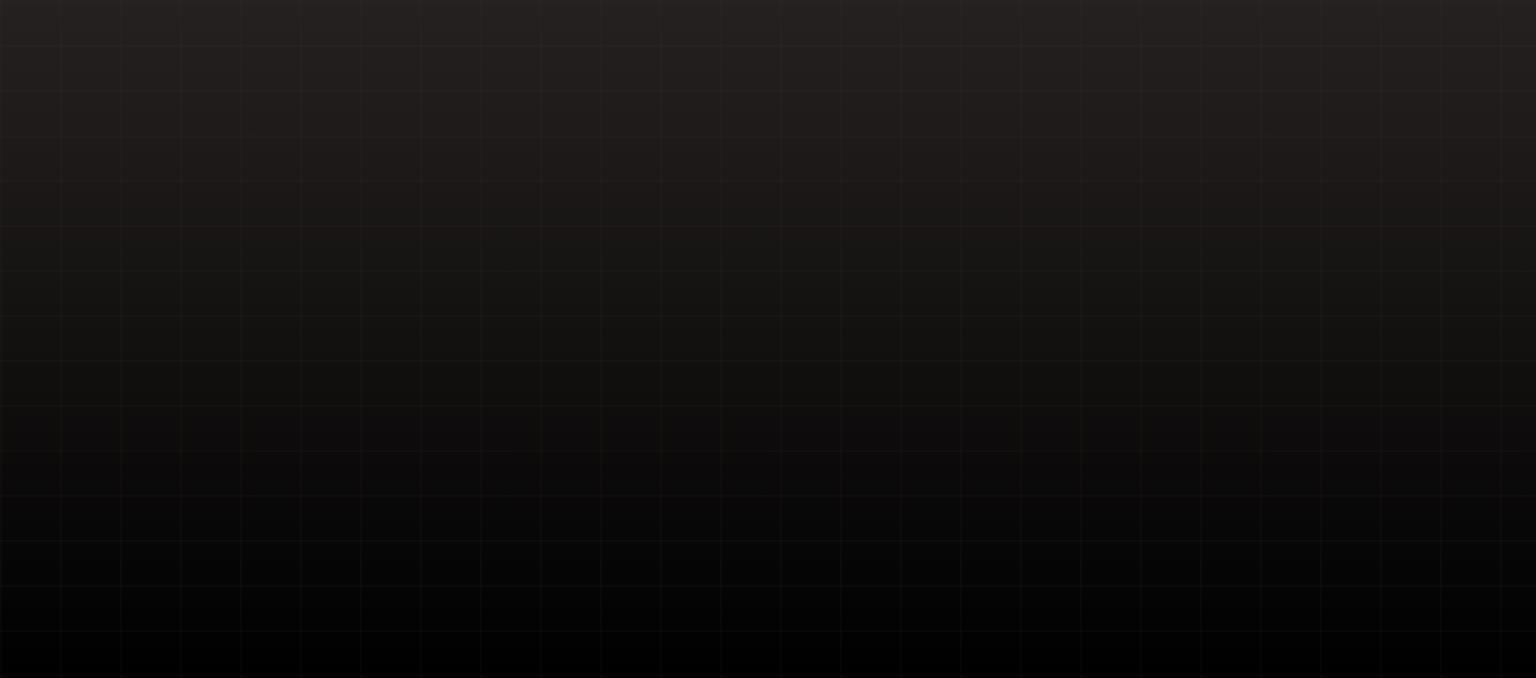scroll, scrollTop: 0, scrollLeft: 0, axis: both 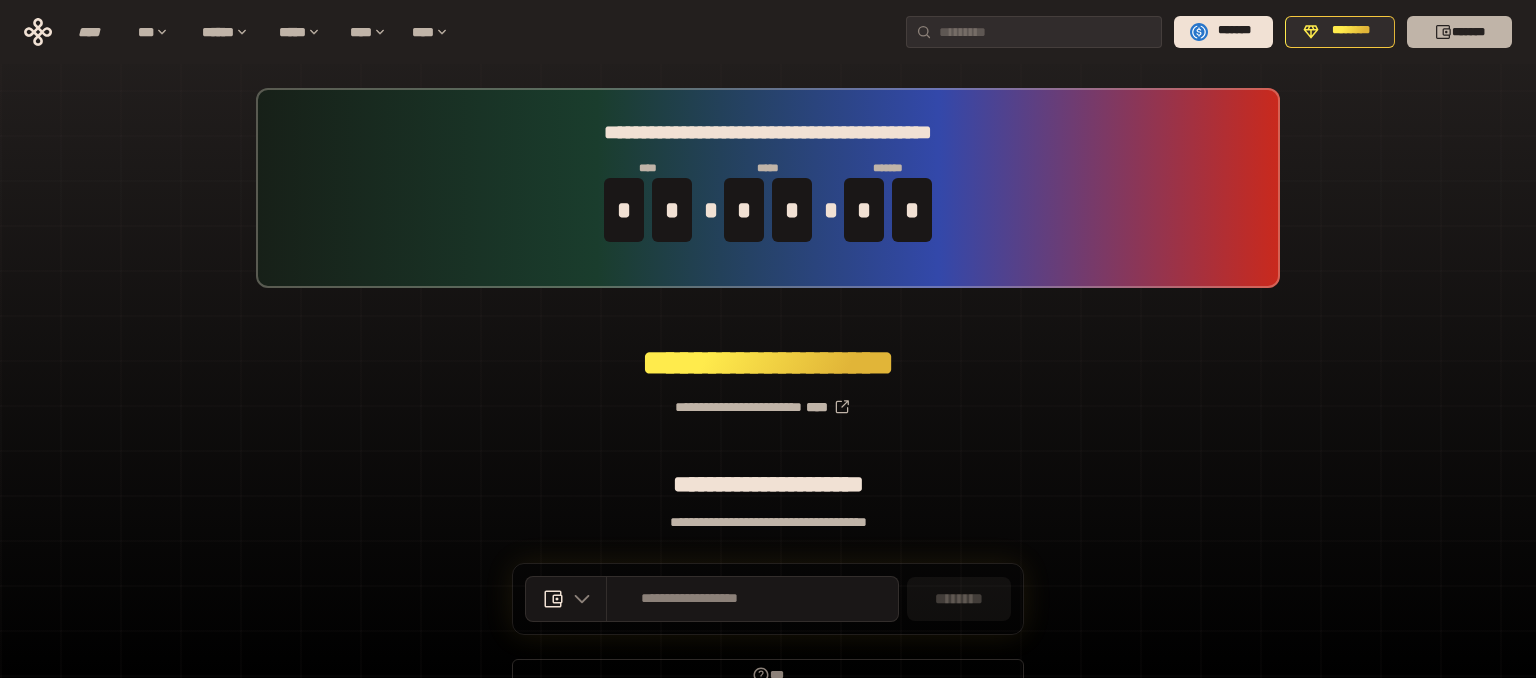 click on "*******" at bounding box center (1459, 32) 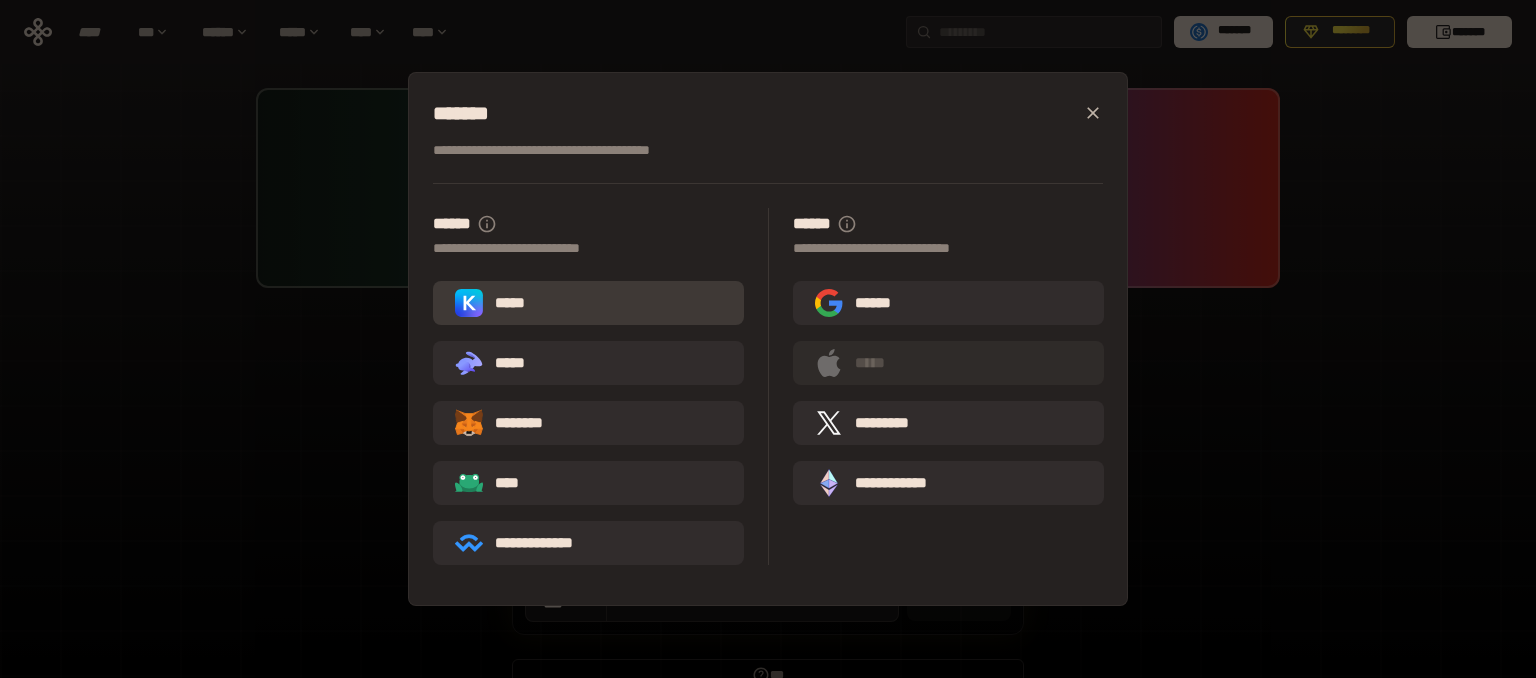 click on "*****" at bounding box center (588, 303) 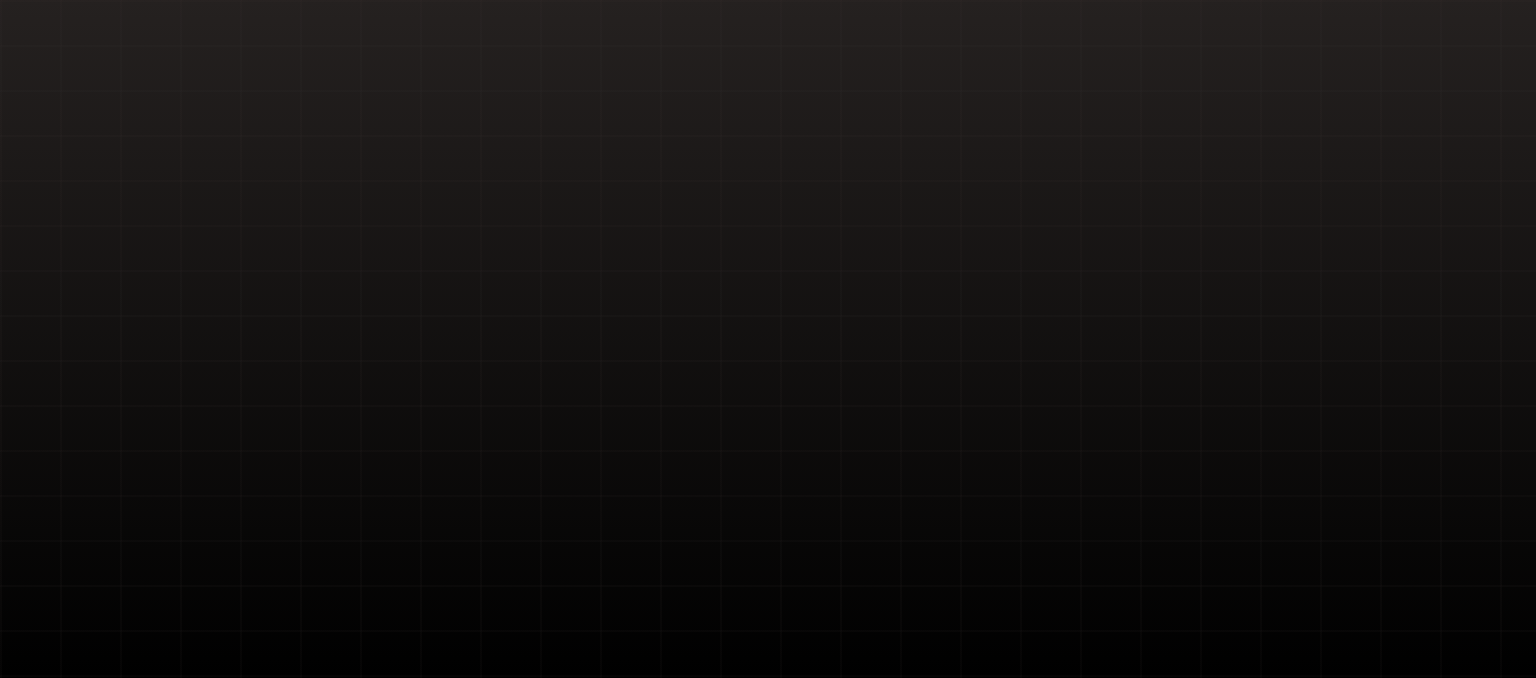 scroll, scrollTop: 0, scrollLeft: 0, axis: both 